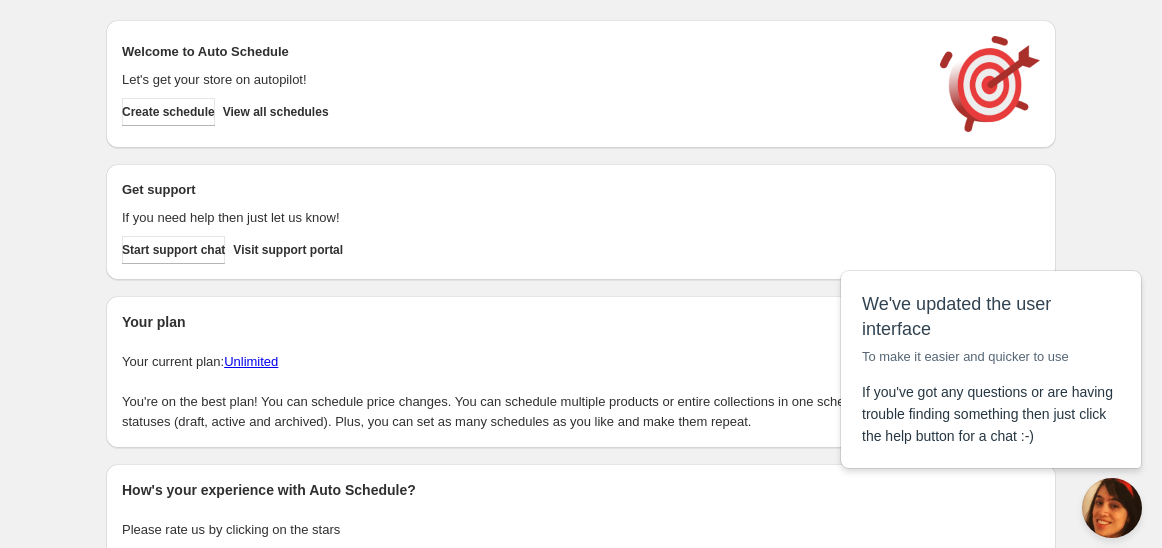 scroll, scrollTop: 0, scrollLeft: 0, axis: both 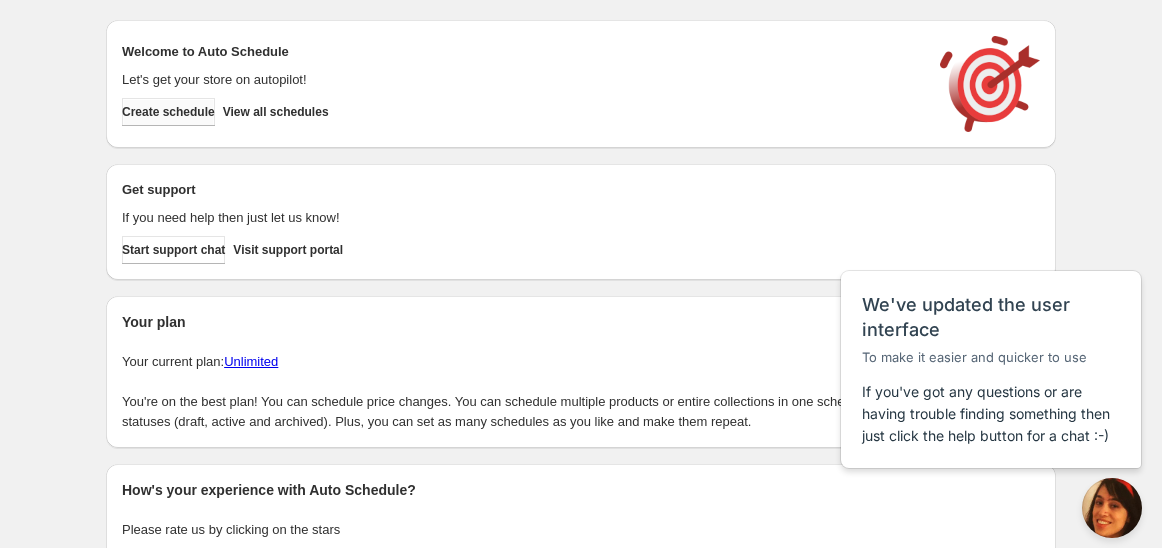 click on "Create schedule" at bounding box center (168, 112) 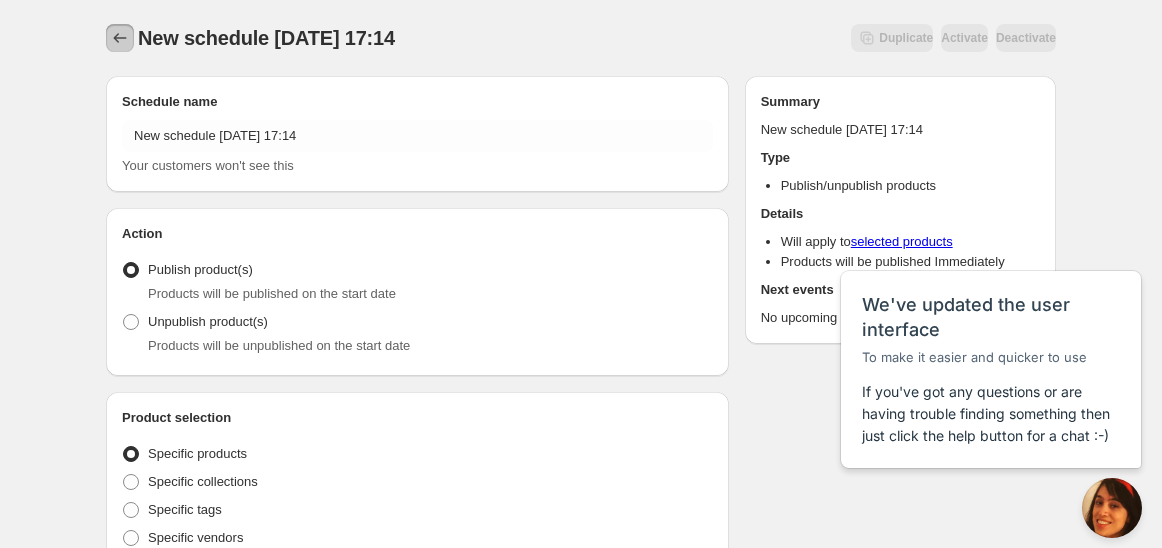 click at bounding box center [120, 38] 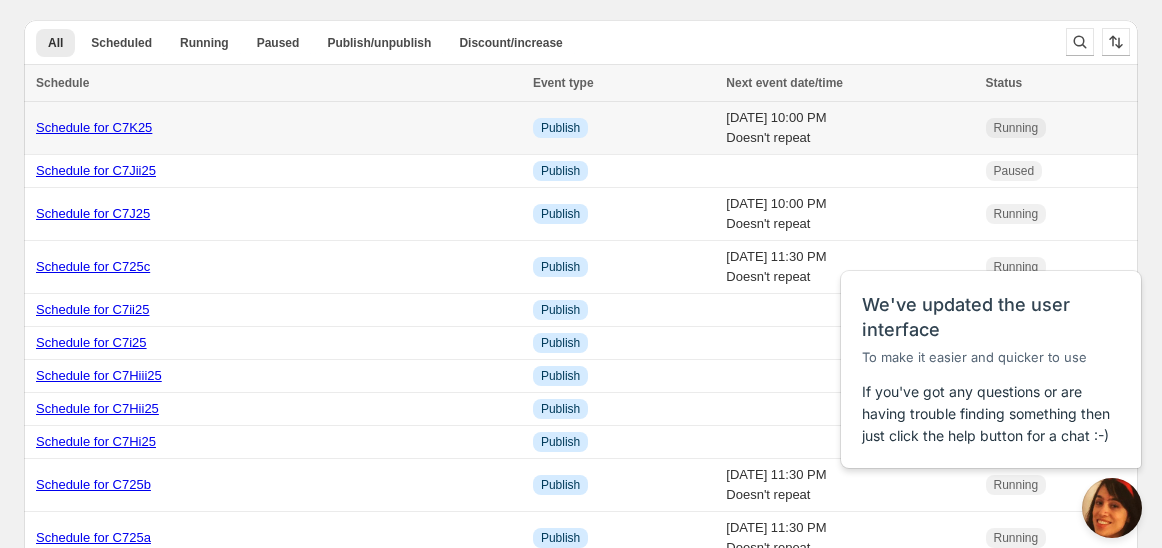 click on "Schedule for C7K25" at bounding box center [94, 127] 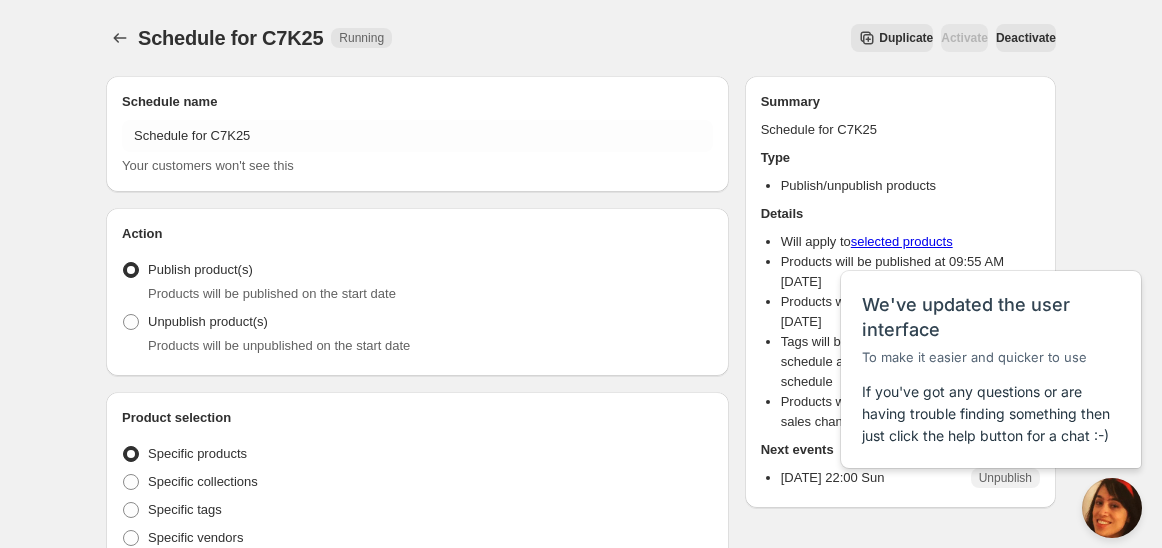 click on "Duplicate" at bounding box center [892, 38] 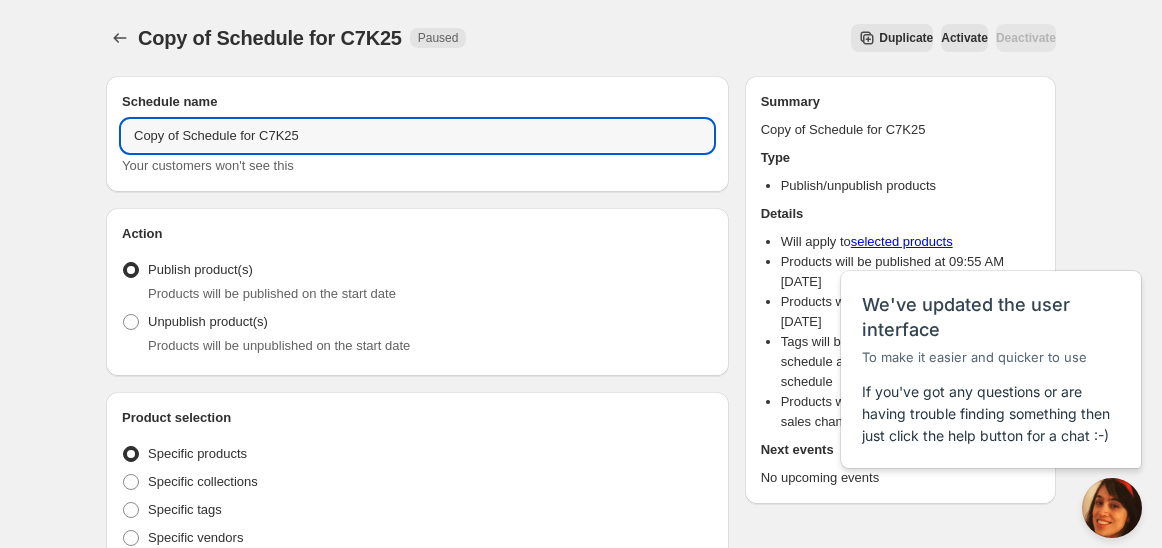 drag, startPoint x: 182, startPoint y: 140, endPoint x: 54, endPoint y: 130, distance: 128.39003 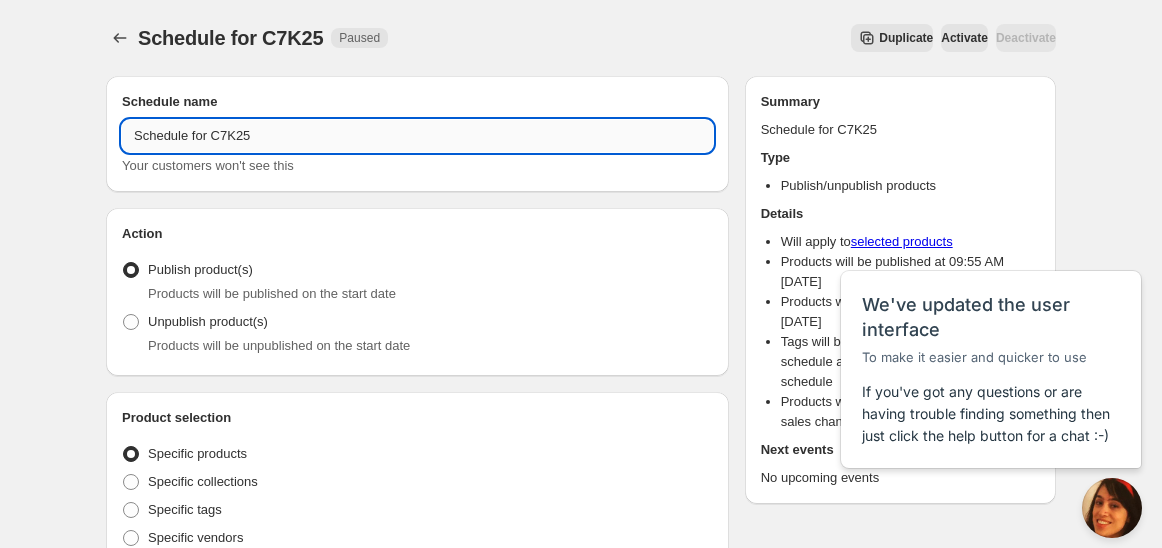 click on "Schedule for C7K25" at bounding box center [417, 136] 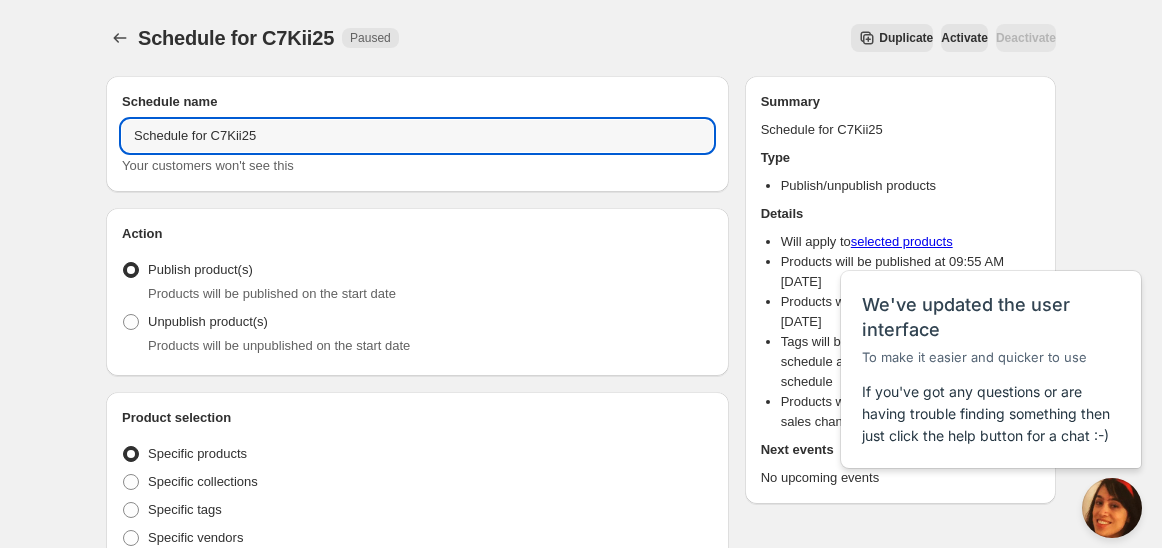 scroll, scrollTop: 333, scrollLeft: 0, axis: vertical 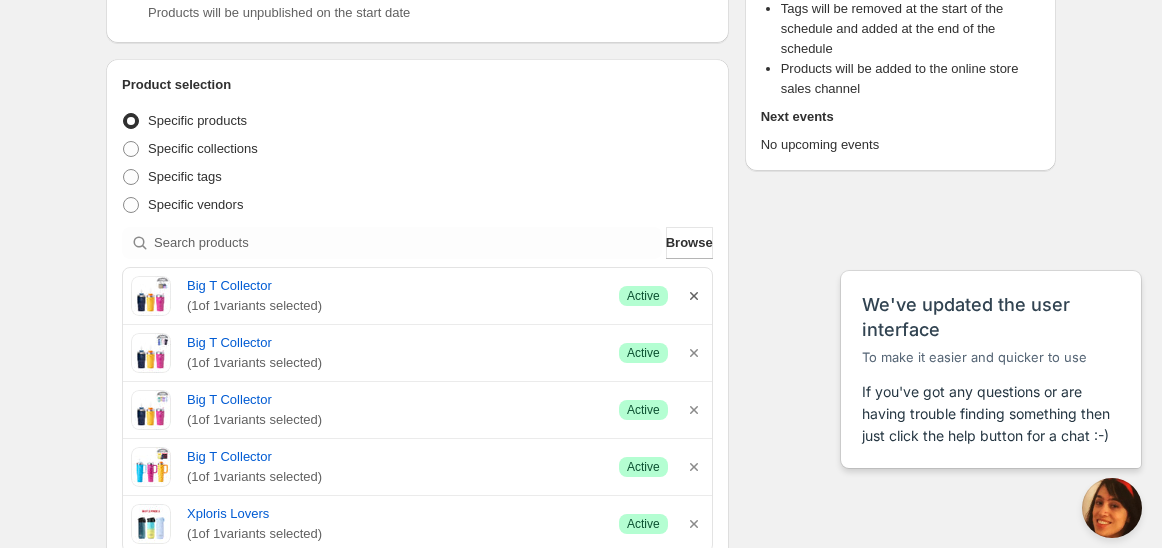type on "Schedule for C7Kii25" 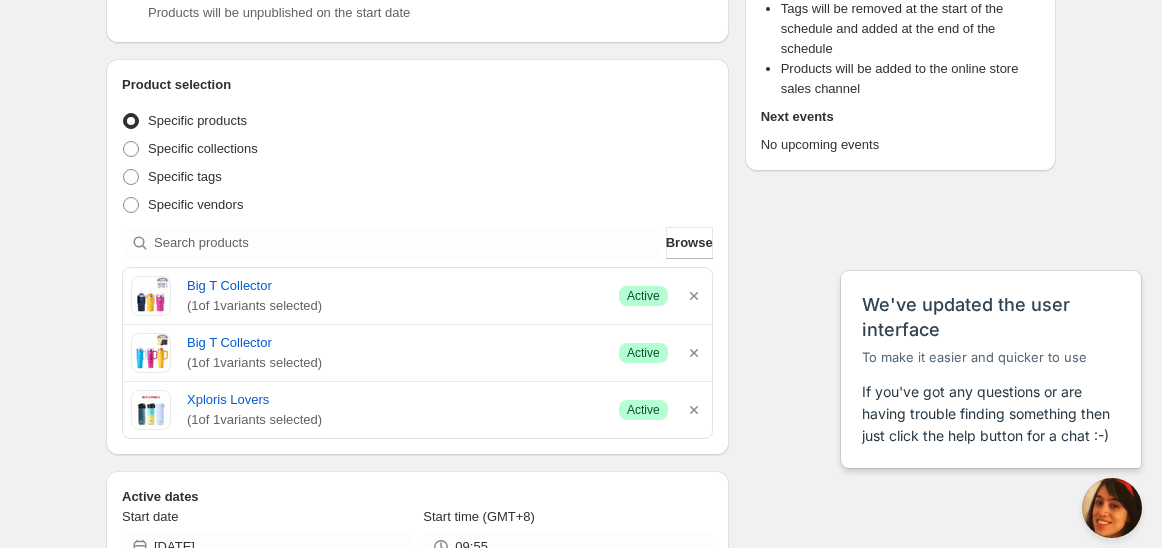 click 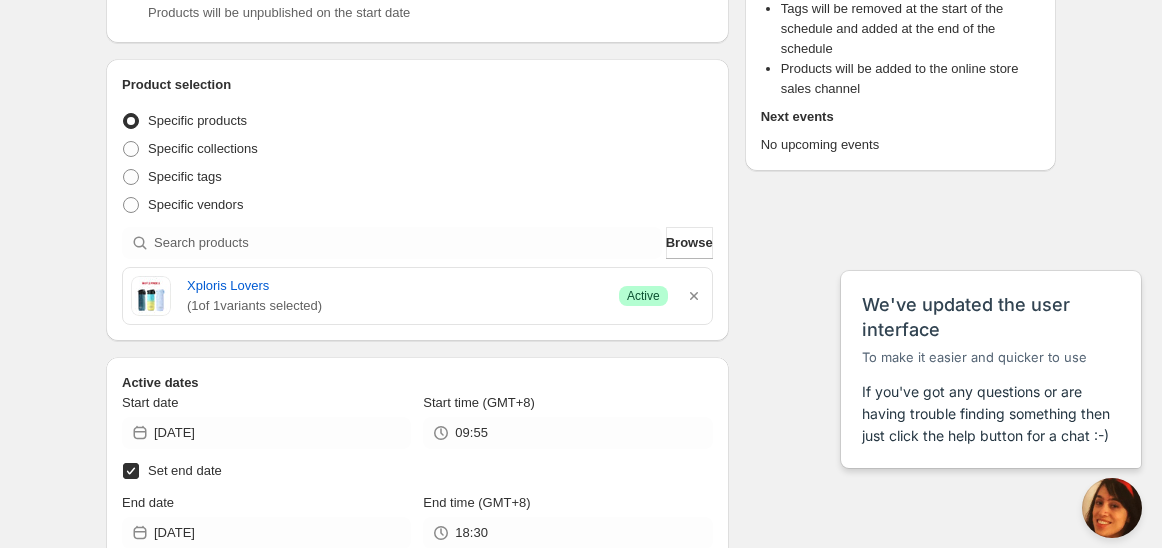 click 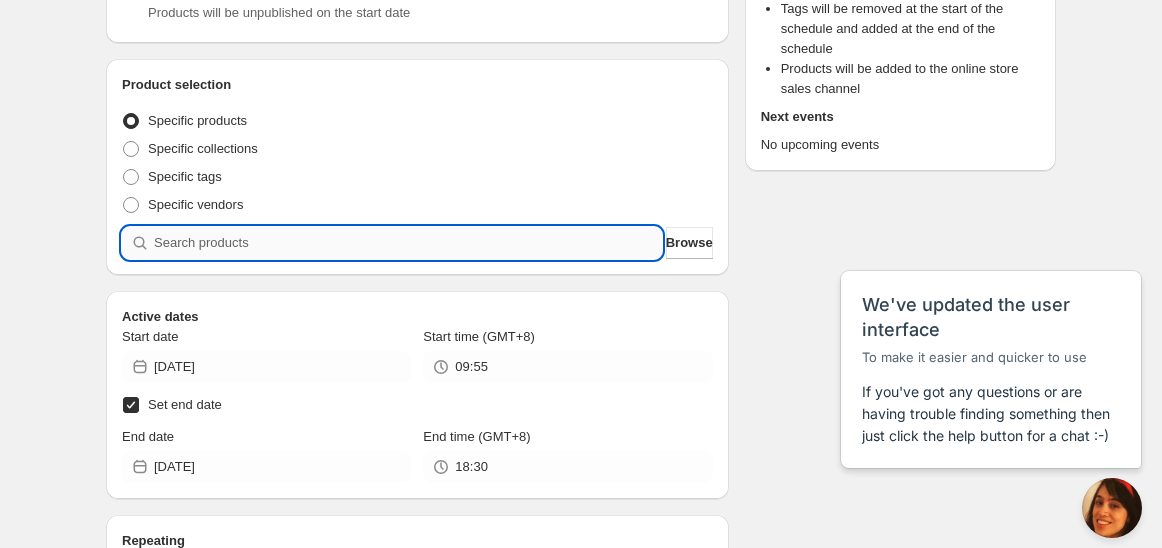 click at bounding box center [408, 243] 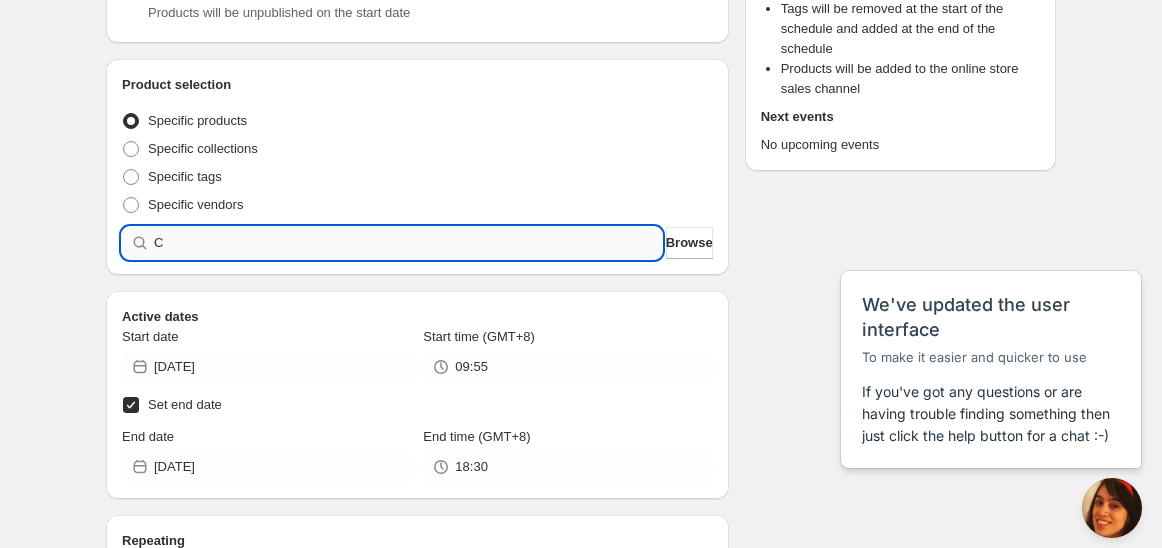type 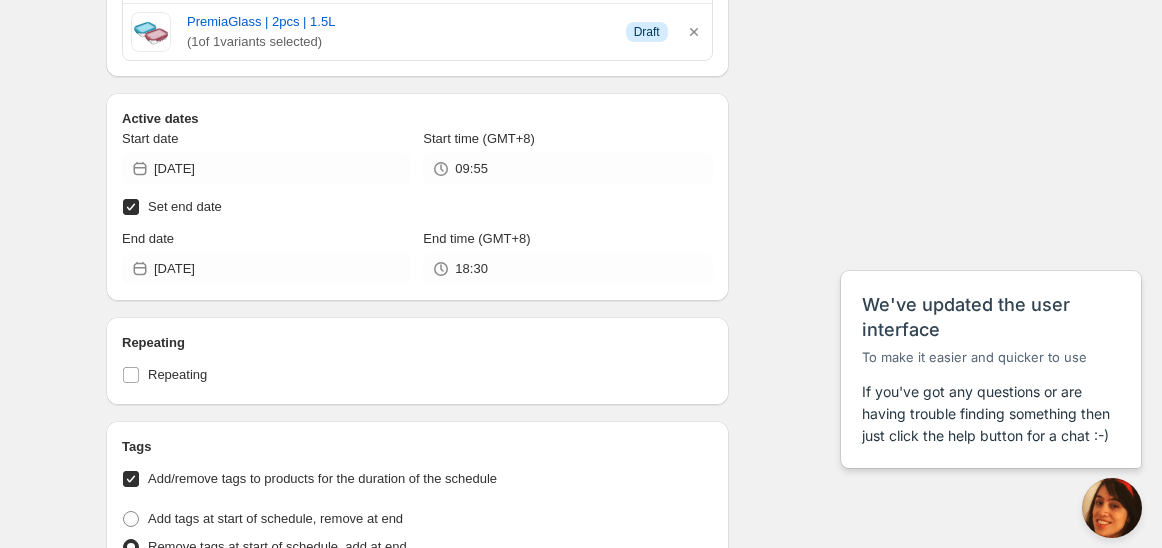 scroll, scrollTop: 777, scrollLeft: 0, axis: vertical 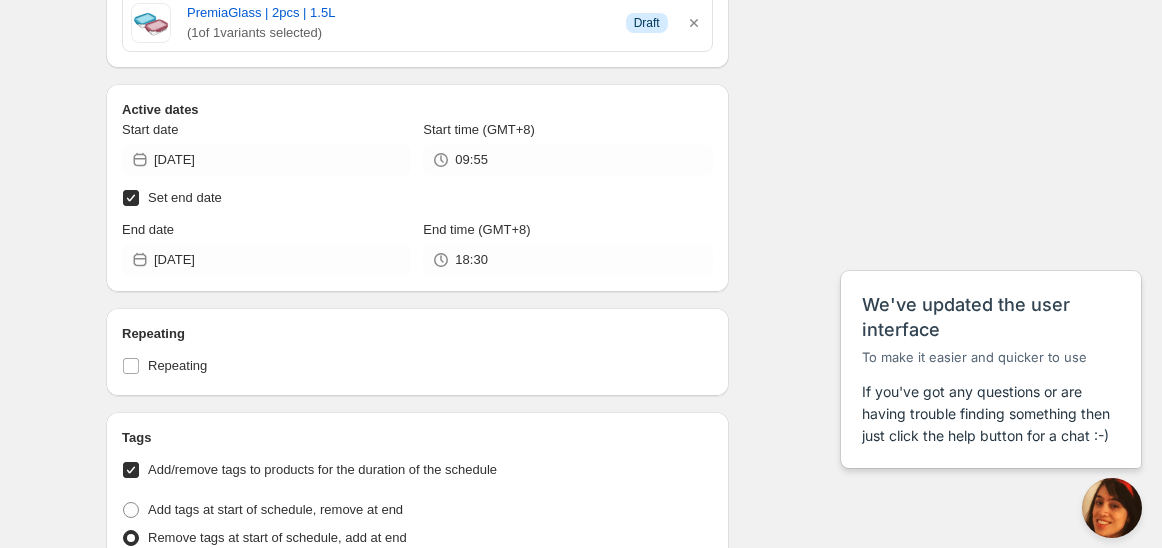 click on "Start date" at bounding box center (266, 130) 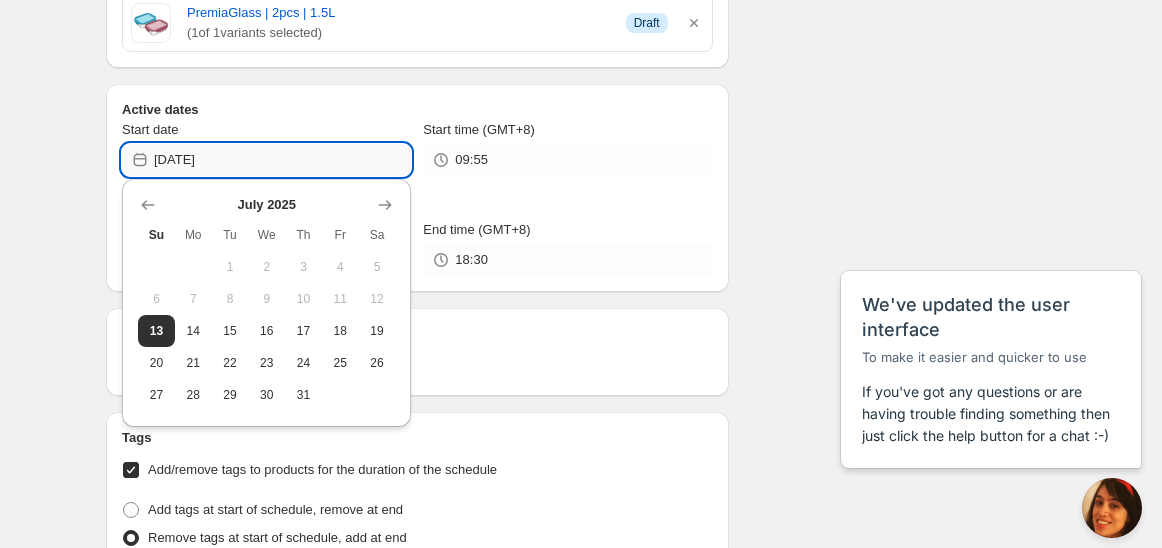click on "[DATE]" at bounding box center (282, 160) 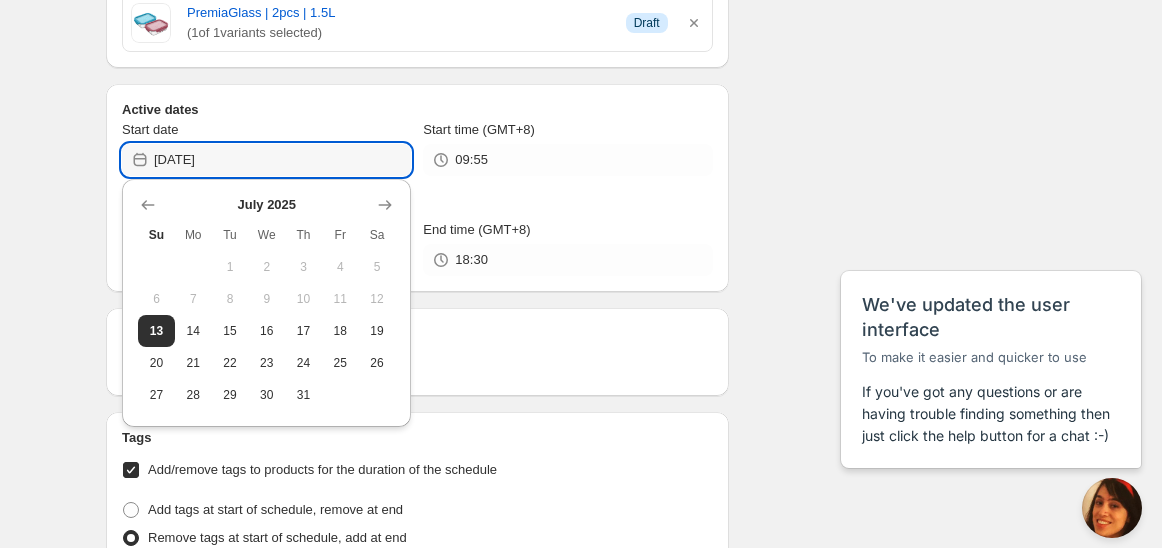 click on "Start date" at bounding box center (266, 130) 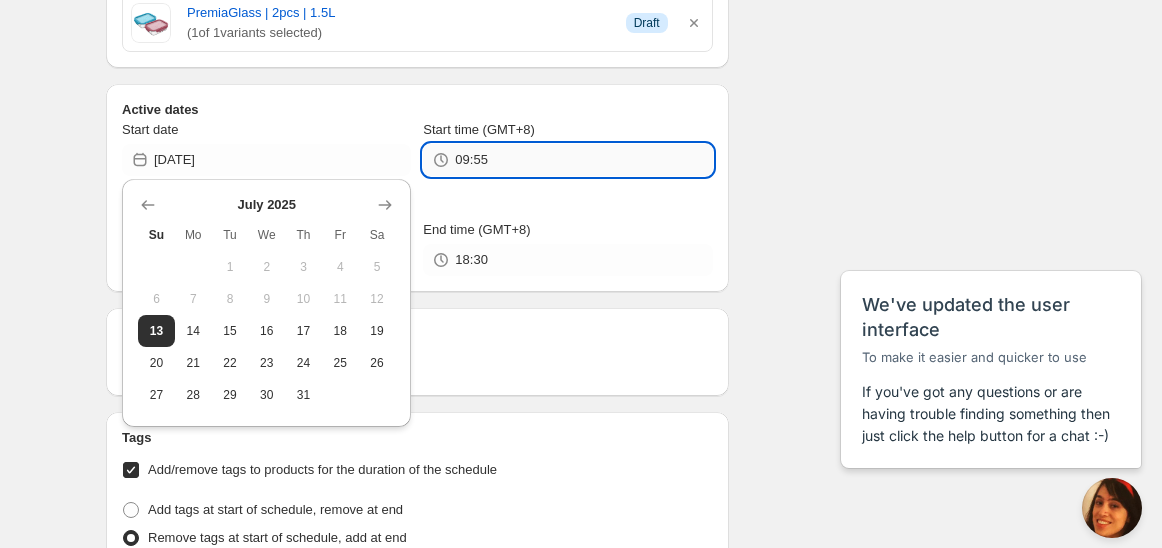 click on "09:55" at bounding box center [583, 160] 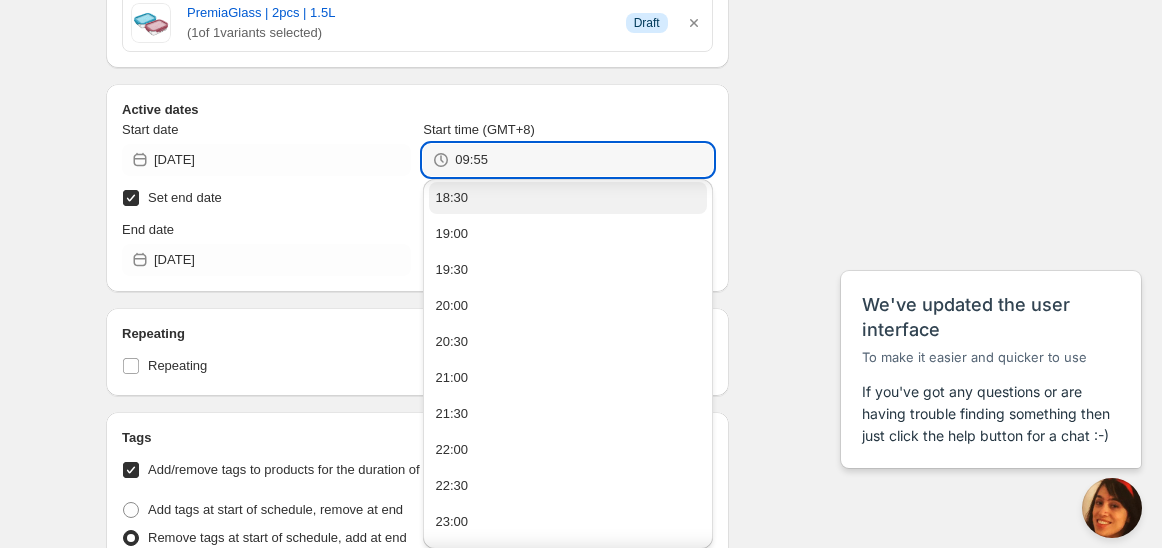 scroll, scrollTop: 0, scrollLeft: 0, axis: both 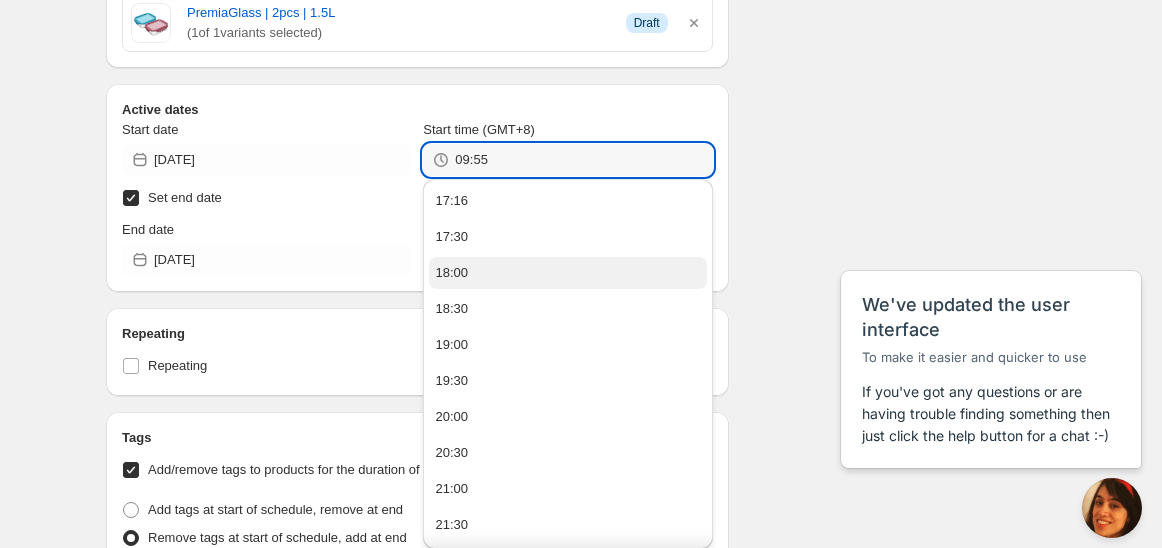 click on "18:00" at bounding box center (567, 273) 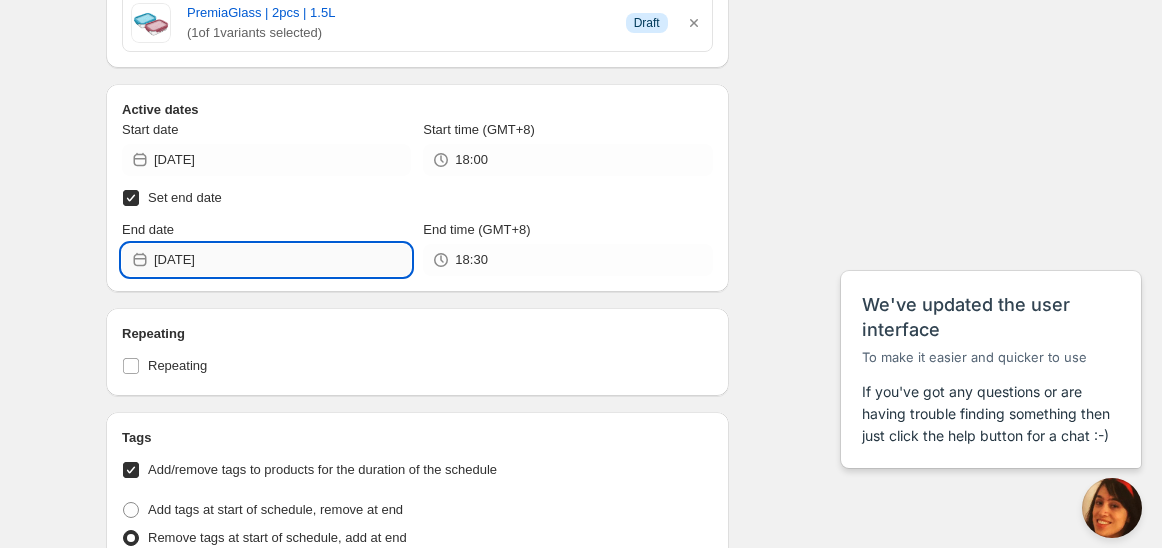 click on "[DATE]" at bounding box center (282, 260) 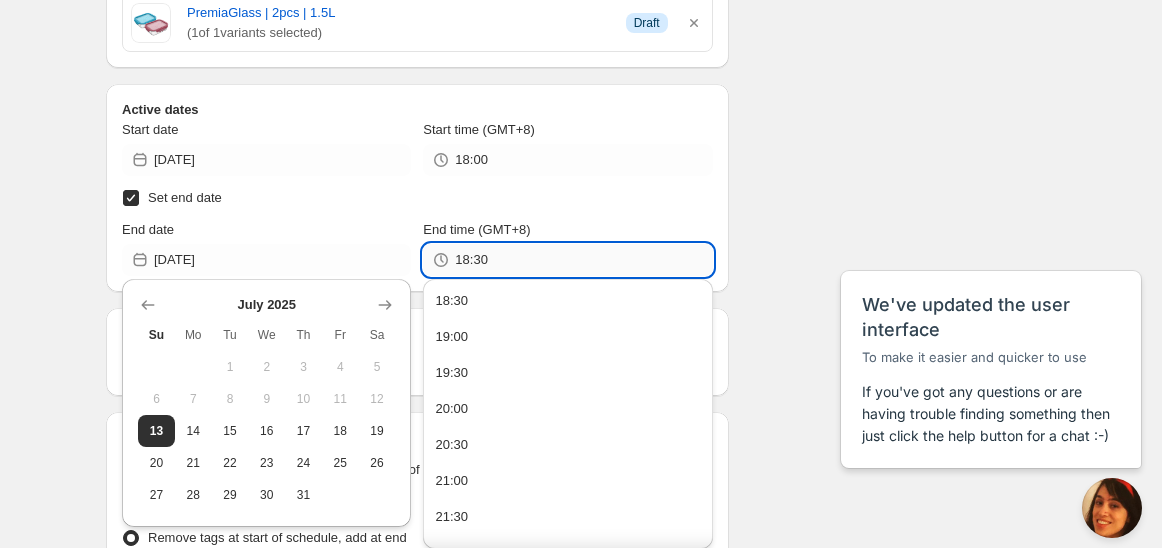 click on "18:30" at bounding box center [583, 260] 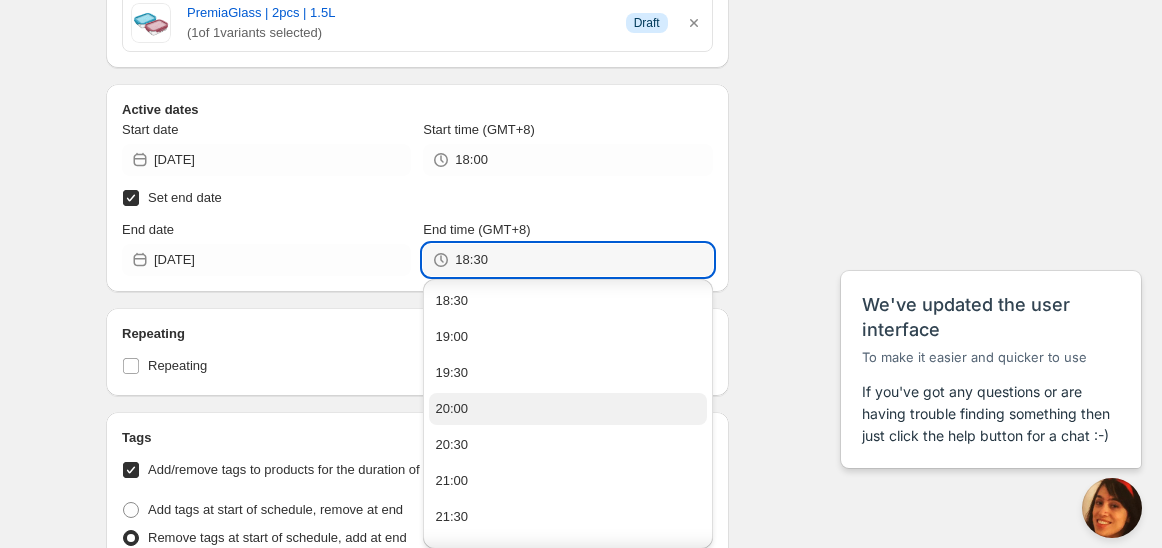 scroll, scrollTop: 111, scrollLeft: 0, axis: vertical 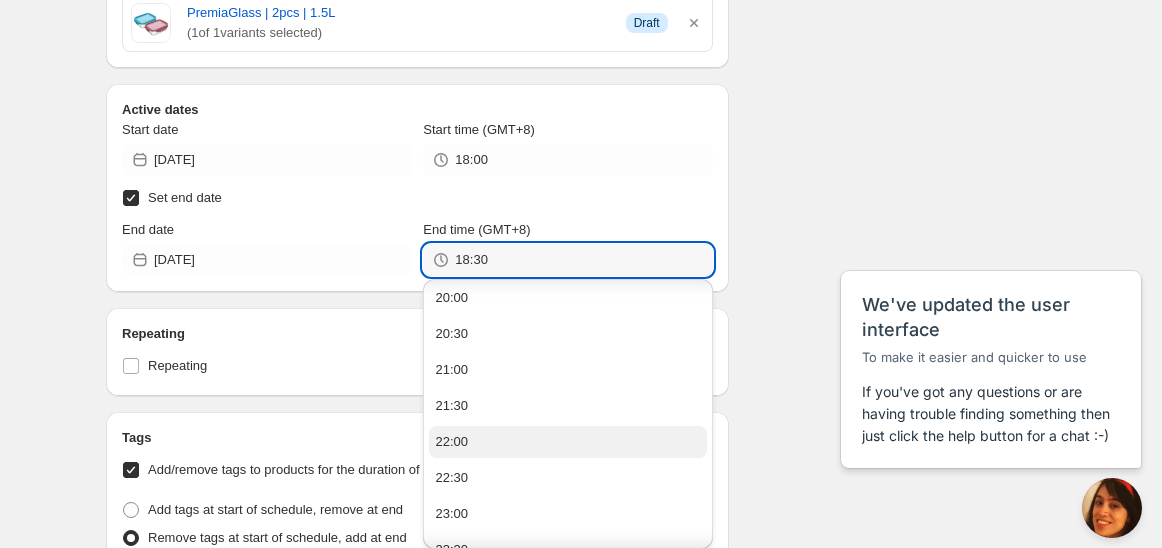 click on "22:00" 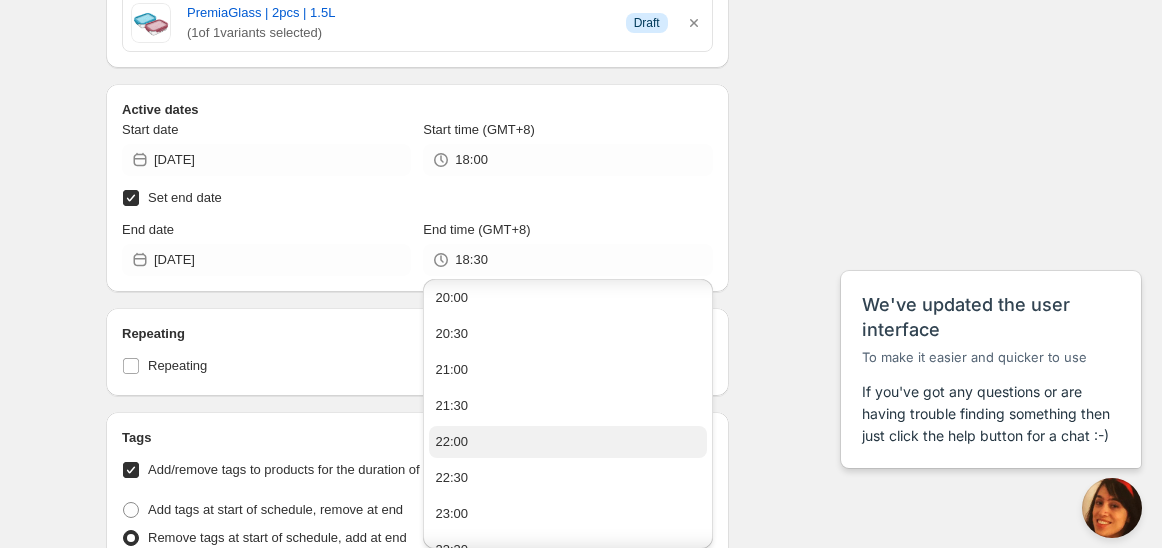 type on "22:00" 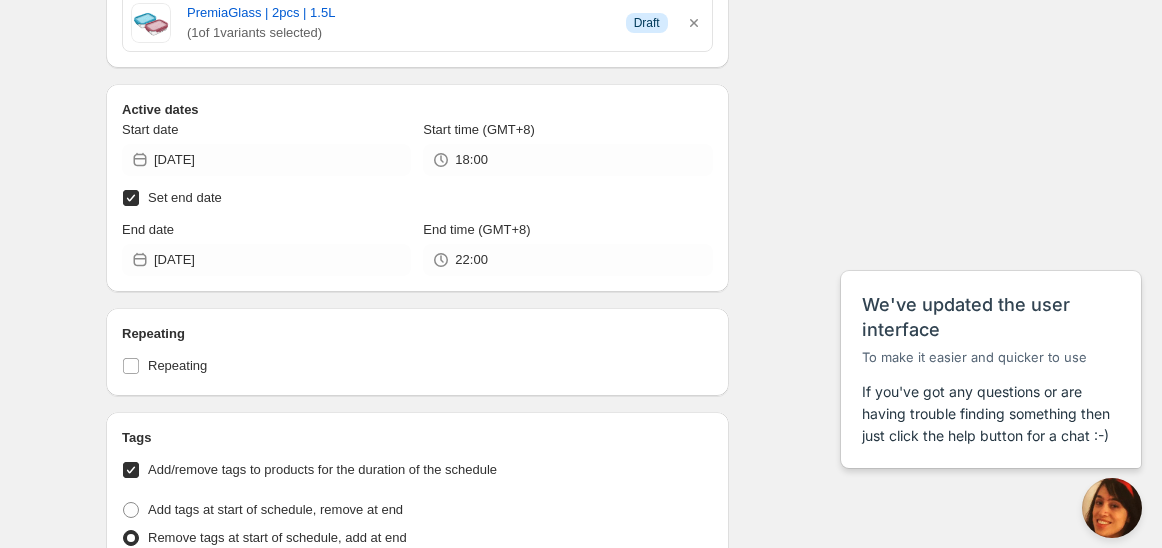 click on "Schedule name Schedule for C7Kii25 Your customers won't see this Action Action Publish product(s) Products will be published on the start date Unpublish product(s) Products will be unpublished on the start date Product selection Entity type Specific products Specific collections Specific tags Specific vendors Browse PremiaGlass Rectangular | 1pc | 1.5L ( 1  of   1  variants selected) Success Active PremiaGlass Rectangular | 1pc | 1.5L ( 1  of   1  variants selected) Success Active PremiaGlass | 2pcs | 1.5L ( 1  of   1  variants selected) Info Draft PremiaGlass | 2pcs | 1.5L ( 1  of   1  variants selected) Info Draft Active dates Start date [DATE] Start time (GMT+8) 18:00 Set end date End date [DATE] End time (GMT+8) 22:00 Repeating Repeating Ok Cancel Every 1 Date range Days Weeks Months Years Days Ends Never On specific date After a number of occurances Tags Add/remove tags to products for the duration of the schedule Tag type Add tags at start of schedule, remove at end Tags testing Countdown timer" at bounding box center (573, 249) 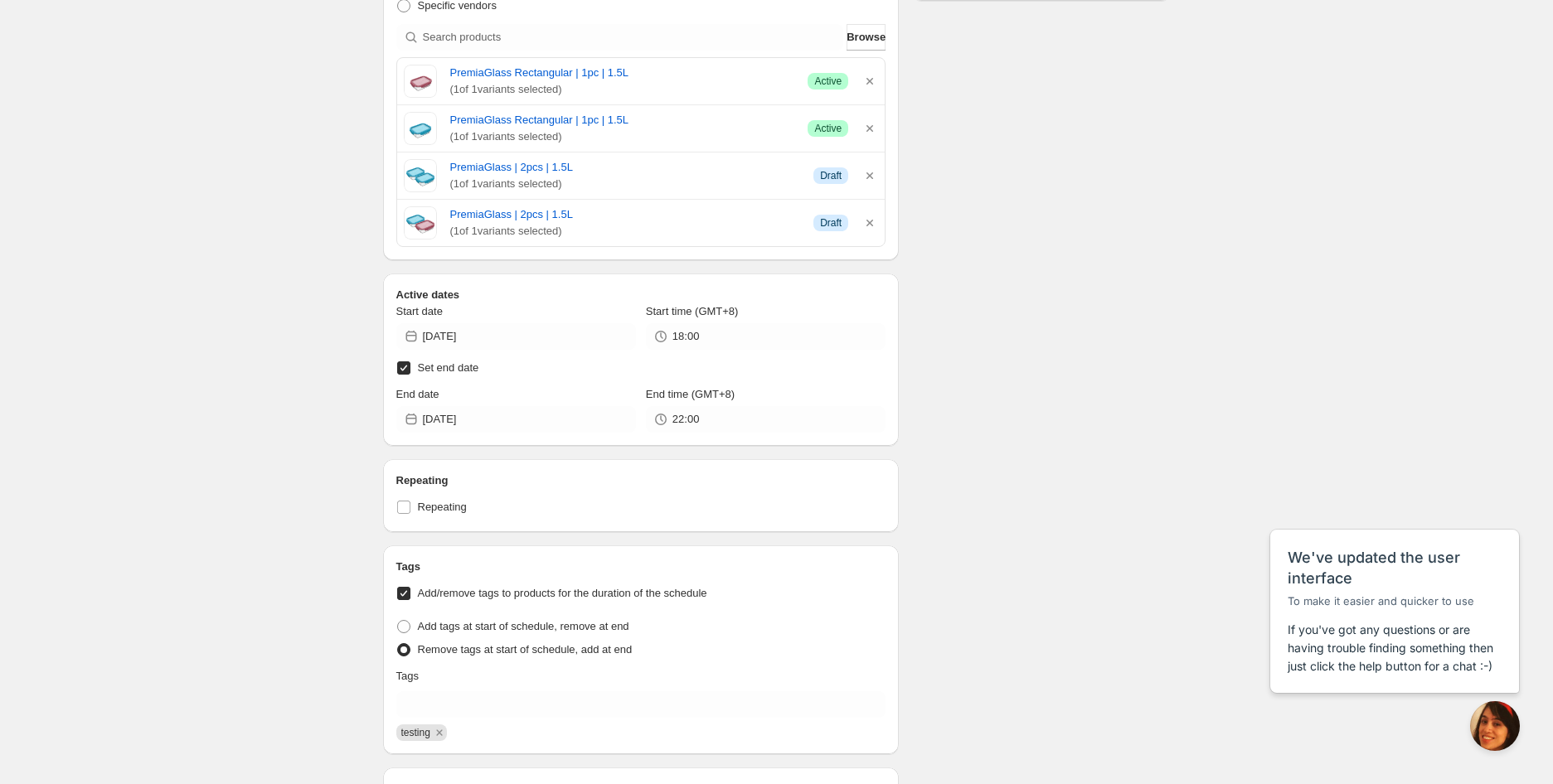 scroll, scrollTop: 253, scrollLeft: 0, axis: vertical 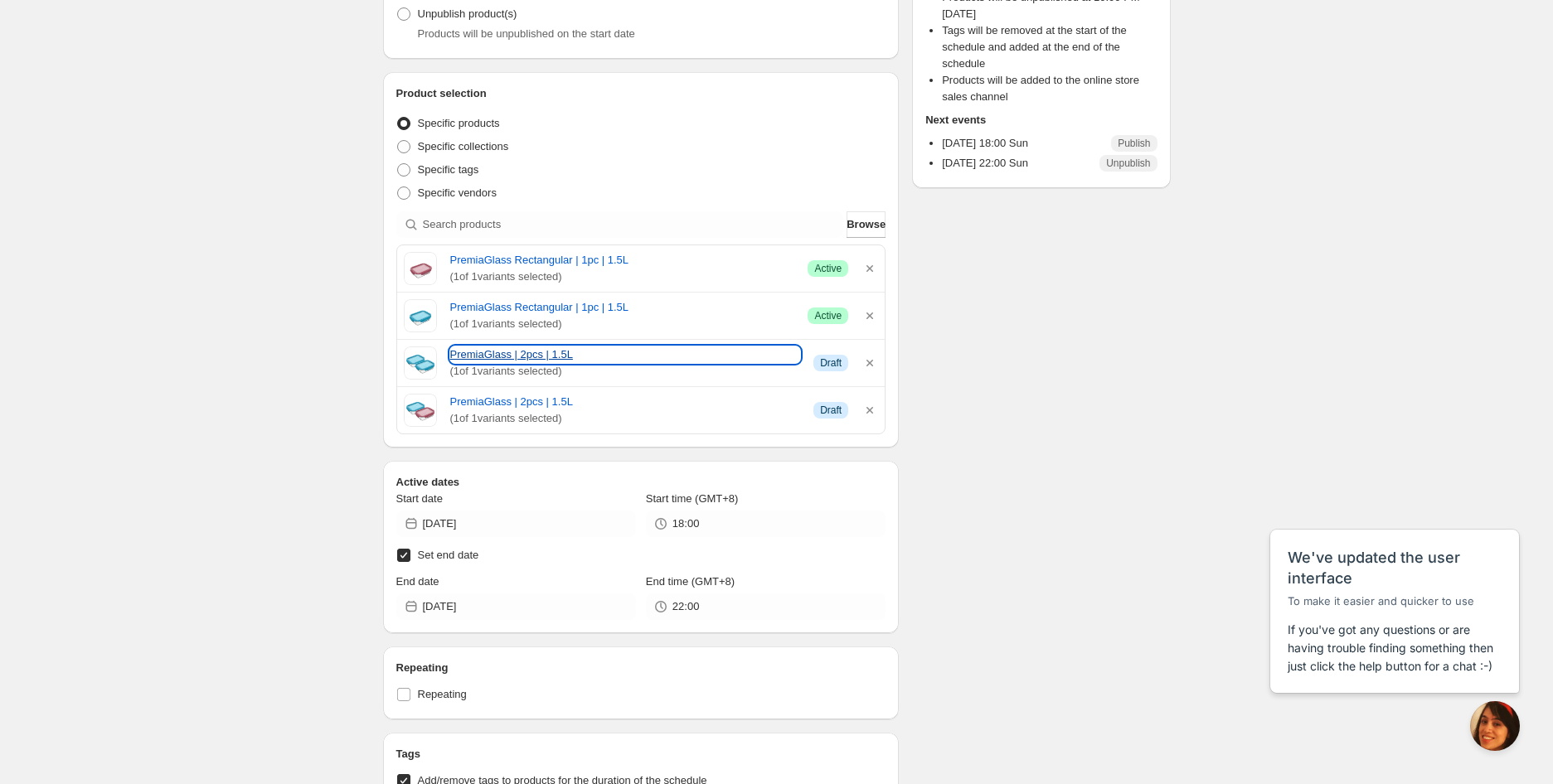 click on "PremiaGlass | 2pcs | 1.5L" at bounding box center [625, 355] 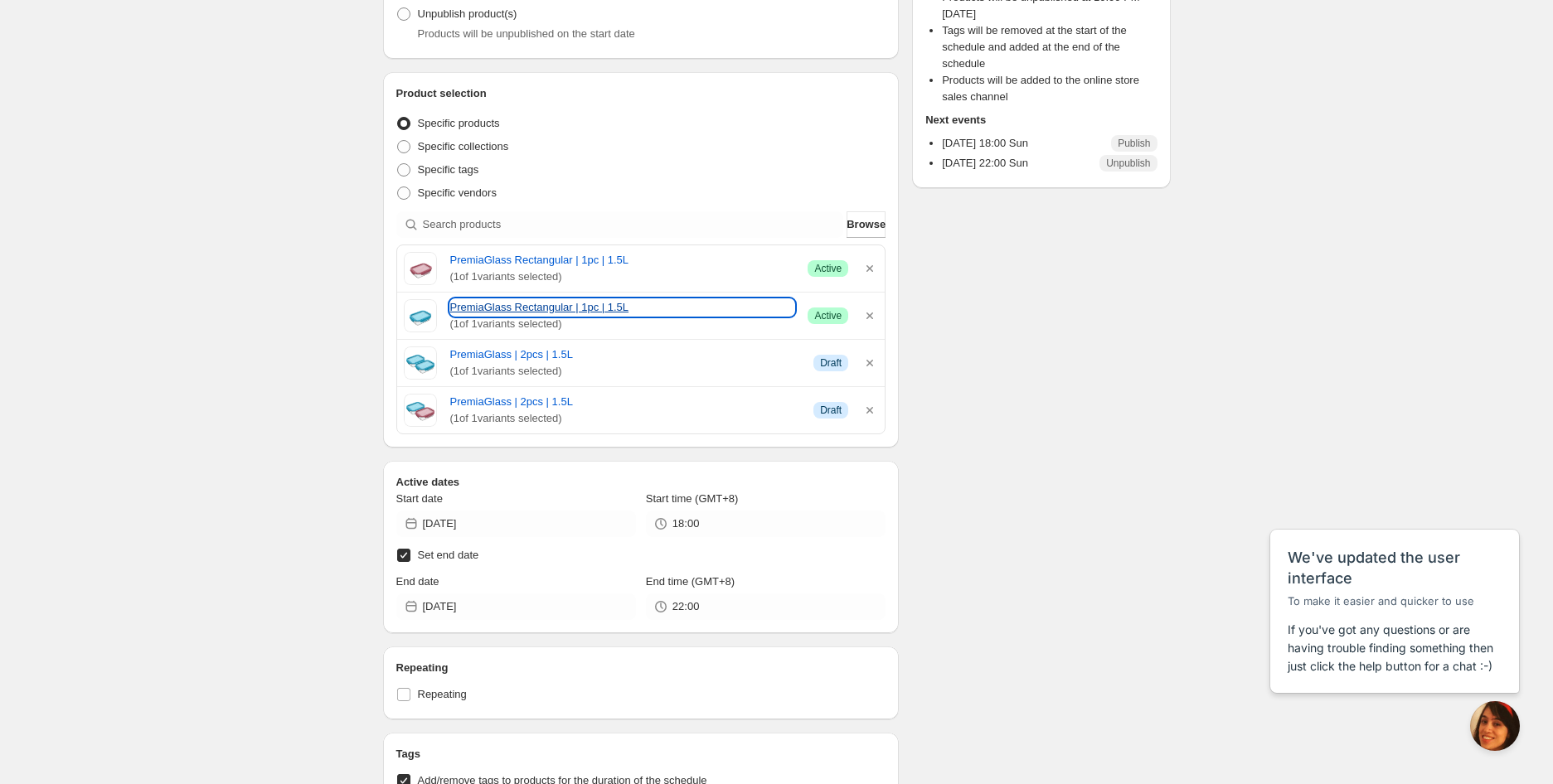 click on "PremiaGlass Rectangular | 1pc | 1.5L" at bounding box center (623, 307) 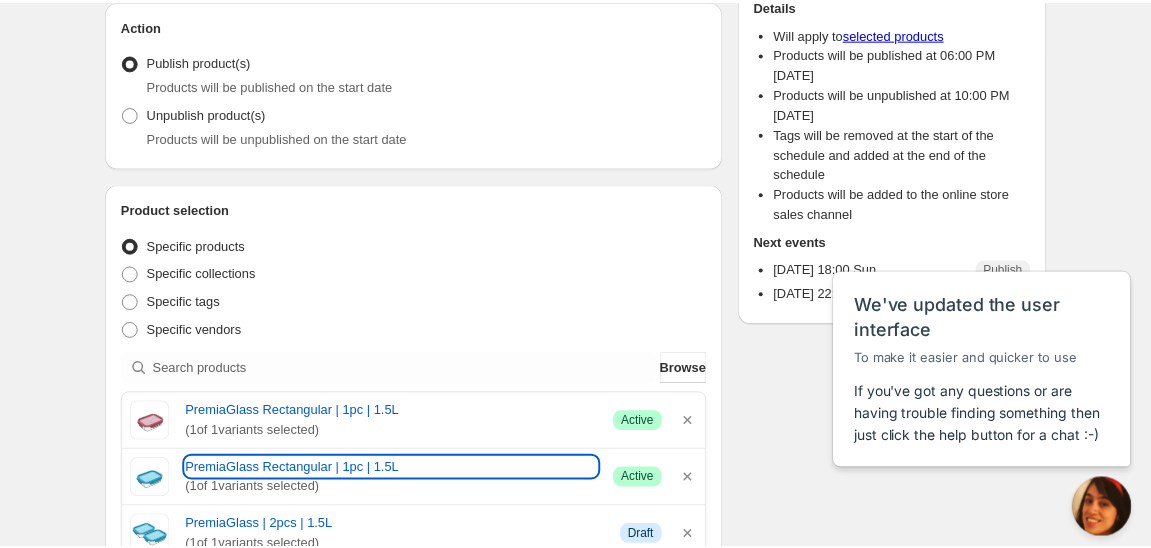 scroll, scrollTop: 111, scrollLeft: 0, axis: vertical 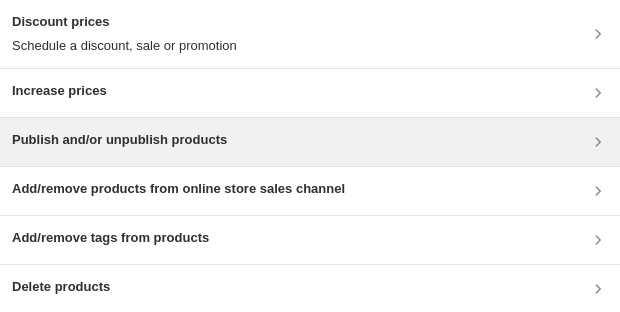 click on "Publish and/or unpublish products" at bounding box center (119, 140) 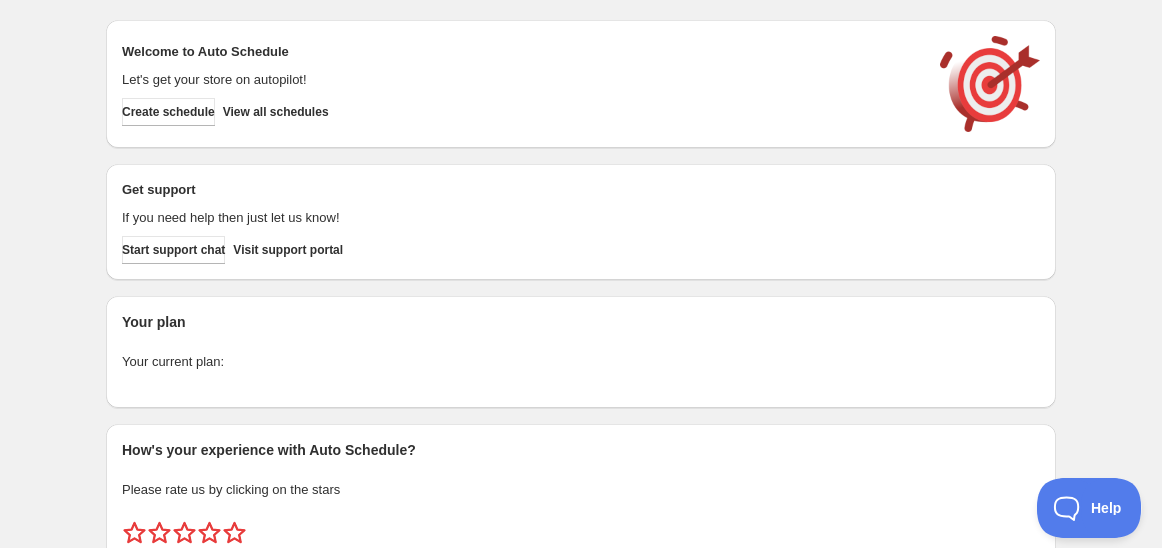 scroll, scrollTop: 0, scrollLeft: 0, axis: both 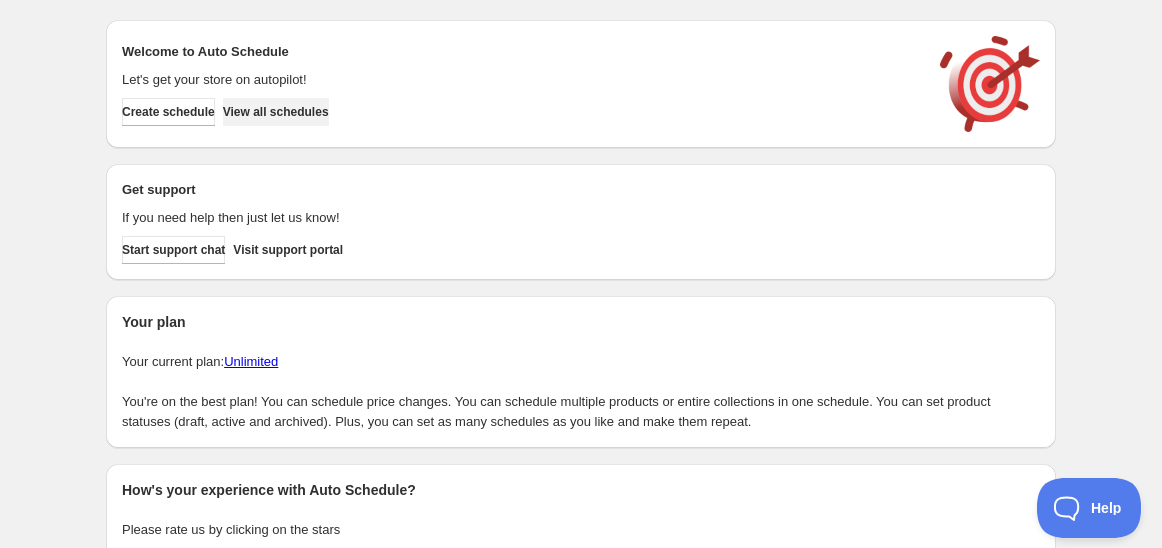 click on "View all schedules" at bounding box center [276, 112] 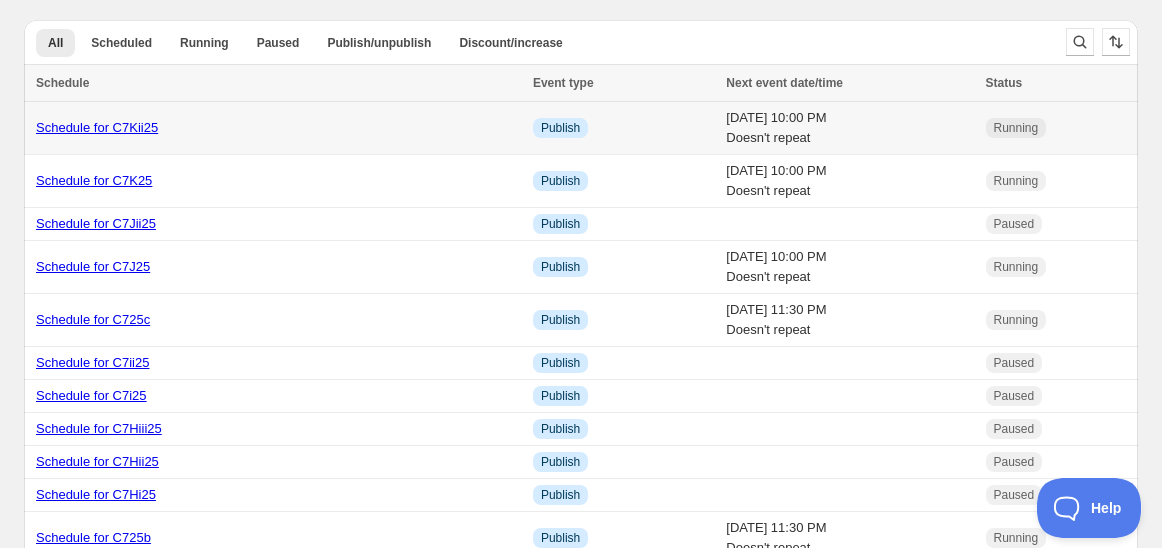 click on "Schedule for C7Kii25" at bounding box center [97, 127] 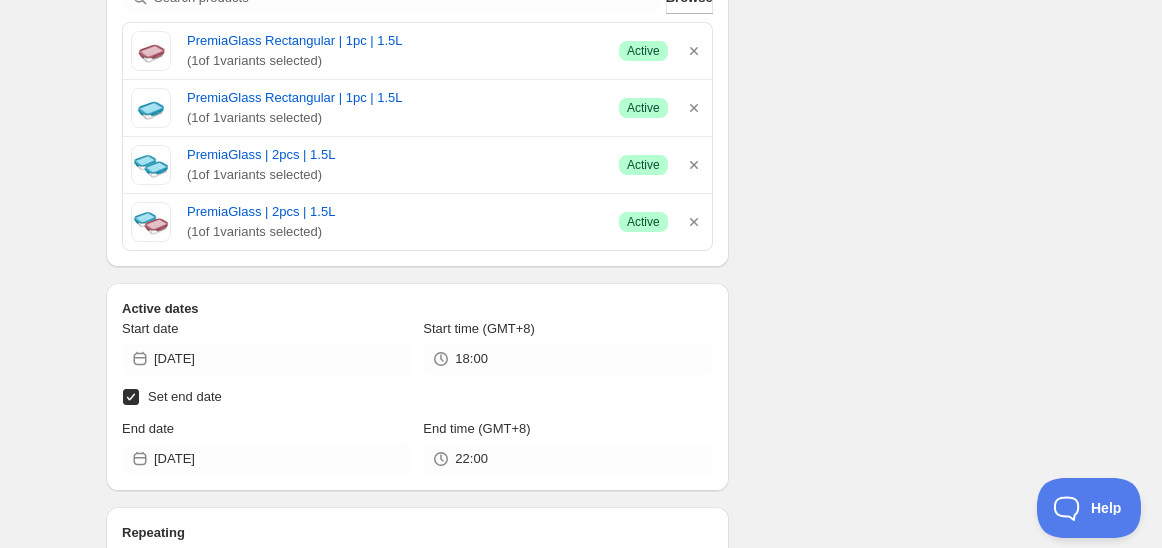 scroll, scrollTop: 568, scrollLeft: 0, axis: vertical 